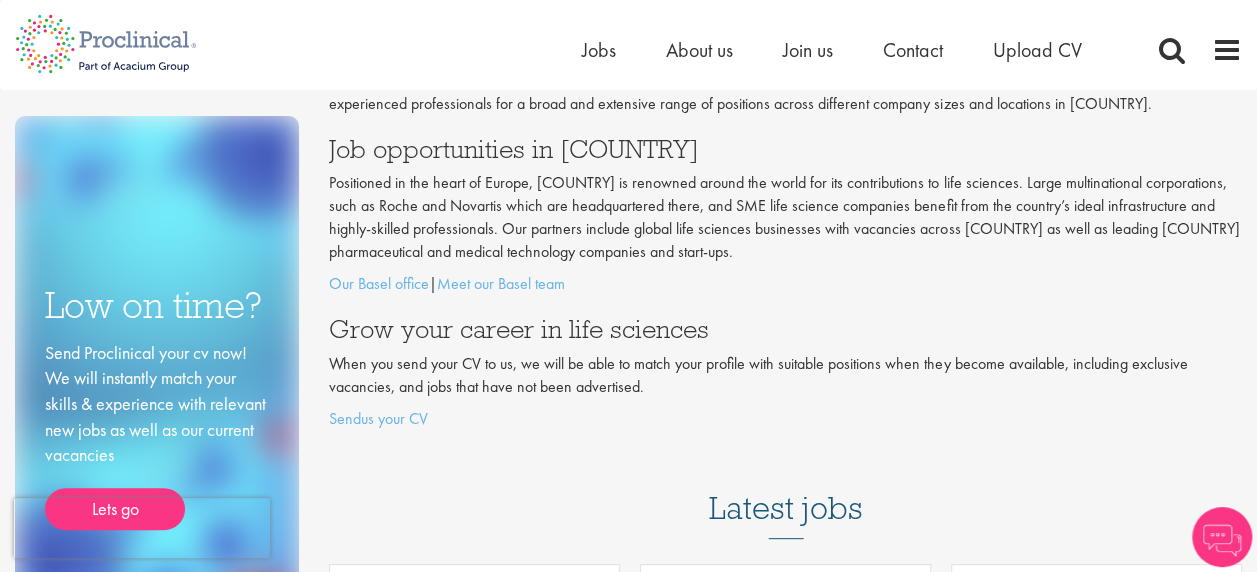 scroll, scrollTop: 100, scrollLeft: 0, axis: vertical 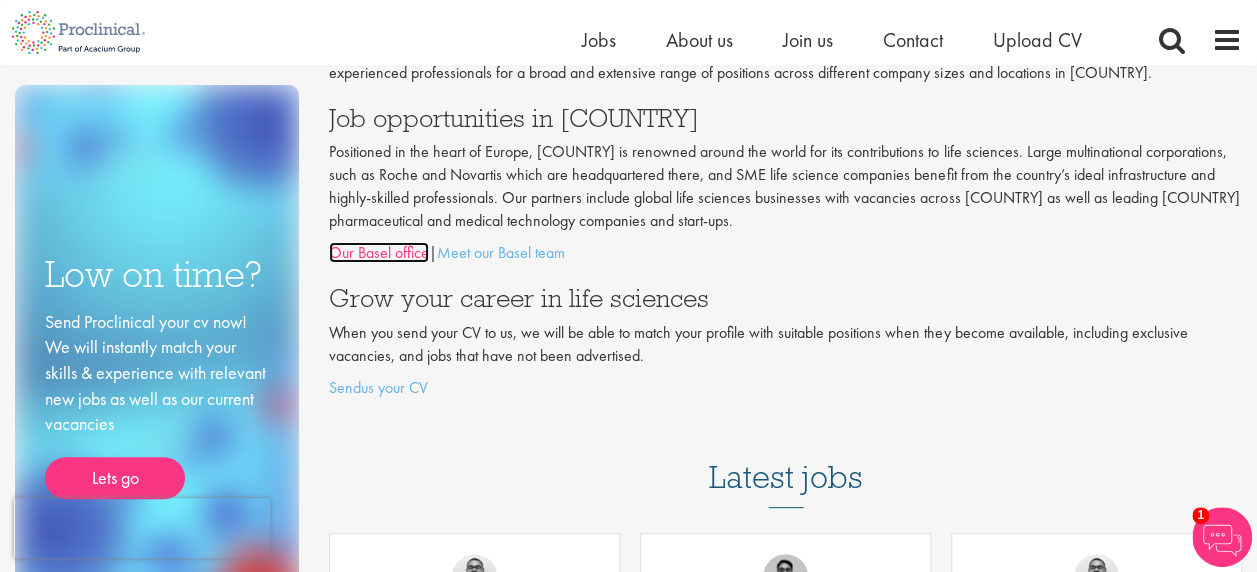 click on "Our Basel
office" at bounding box center (379, 252) 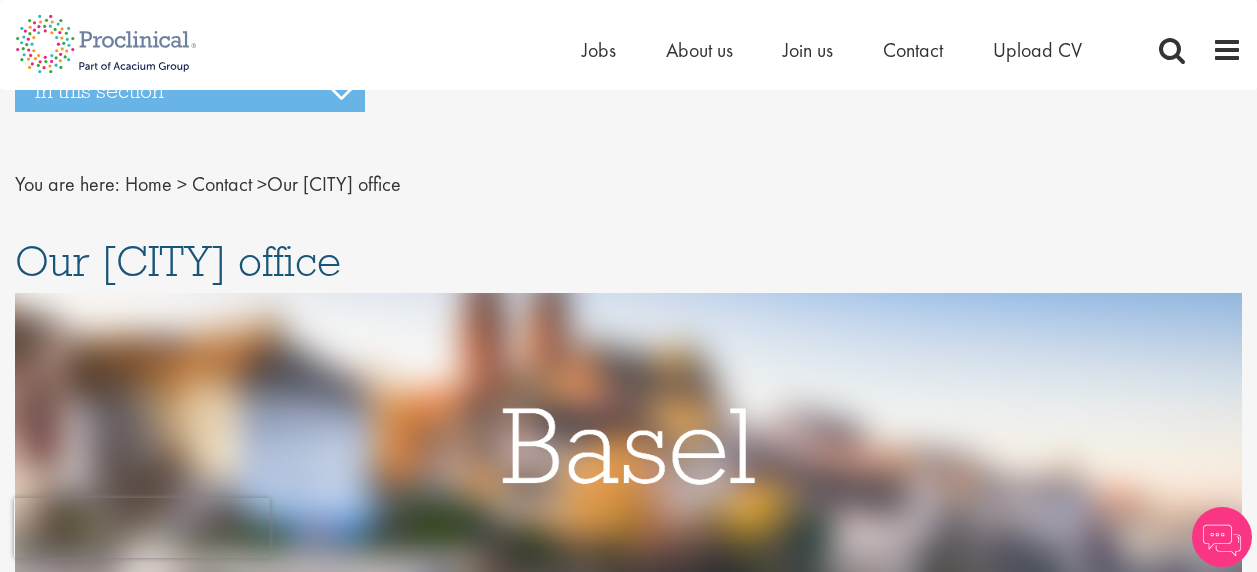 scroll, scrollTop: 0, scrollLeft: 0, axis: both 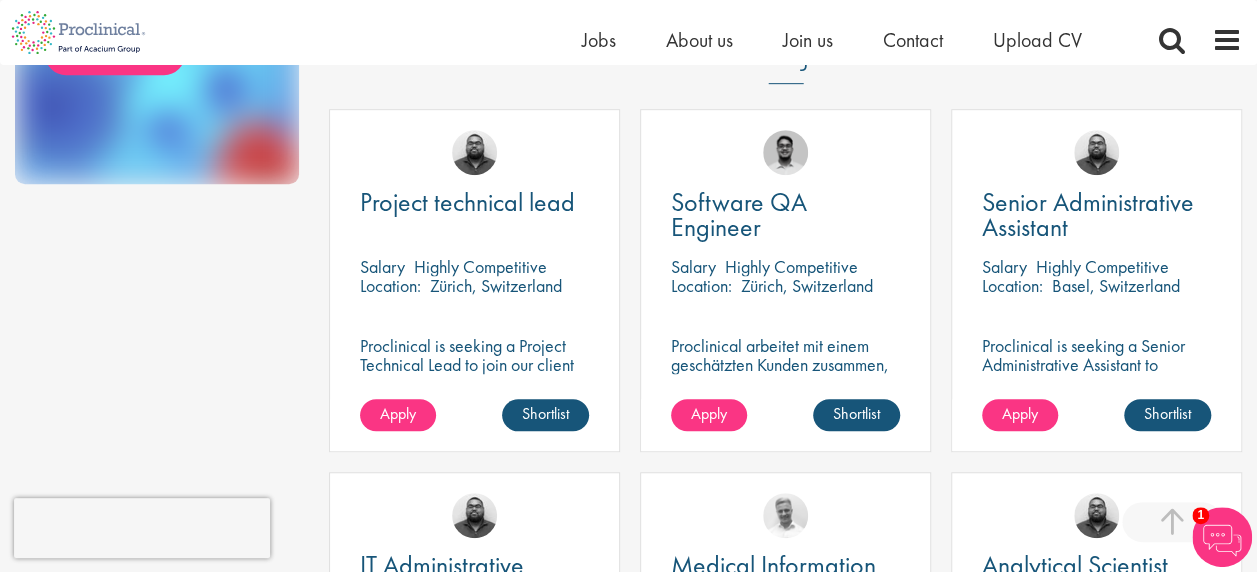 click on "Senior Administrative Assistant Salary Highly Competitive Location: Basel, Switzerland Proclinical is seeking a Senior Administrative Assistant to support the Clinical Development and Analytics teams. [FIRST] [LAST]" at bounding box center [1096, 280] 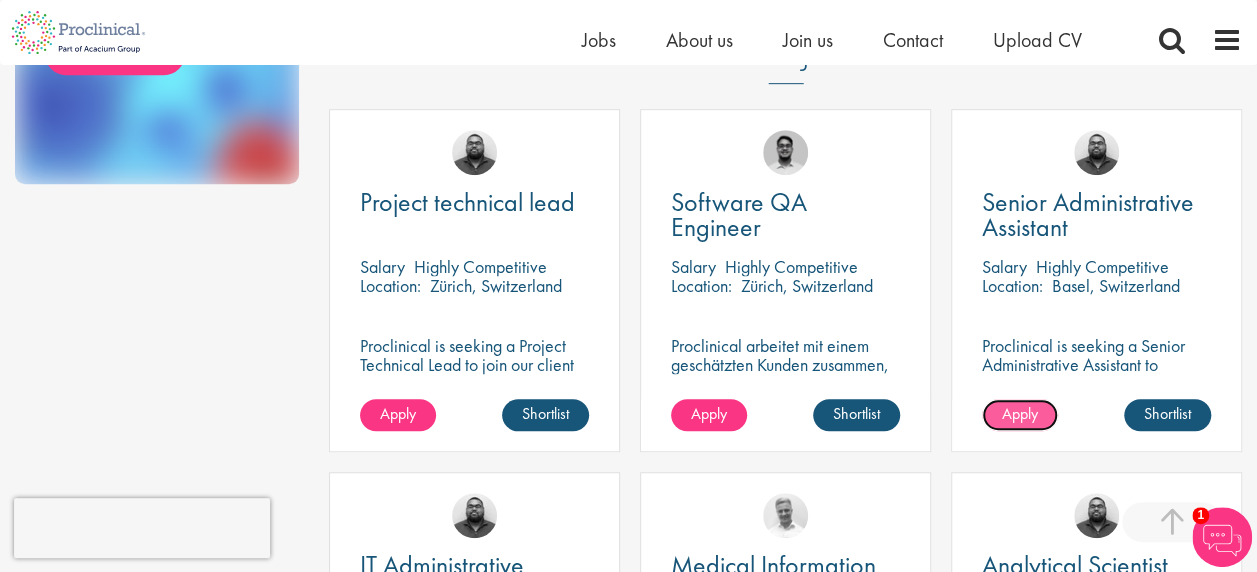 click on "Apply" at bounding box center [1020, 413] 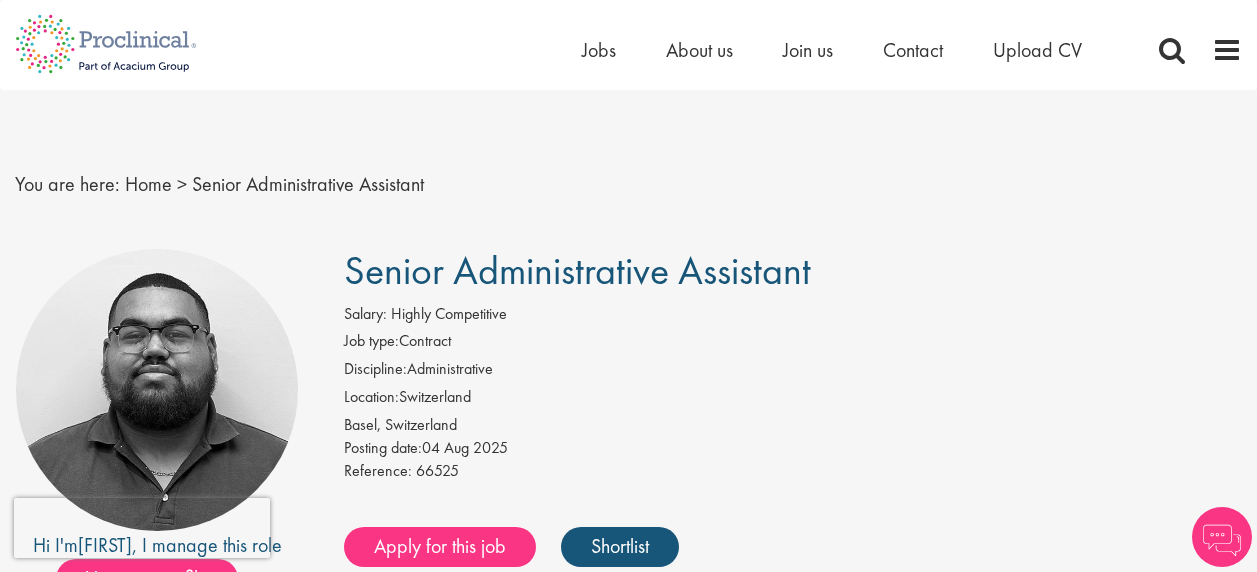 scroll, scrollTop: 0, scrollLeft: 0, axis: both 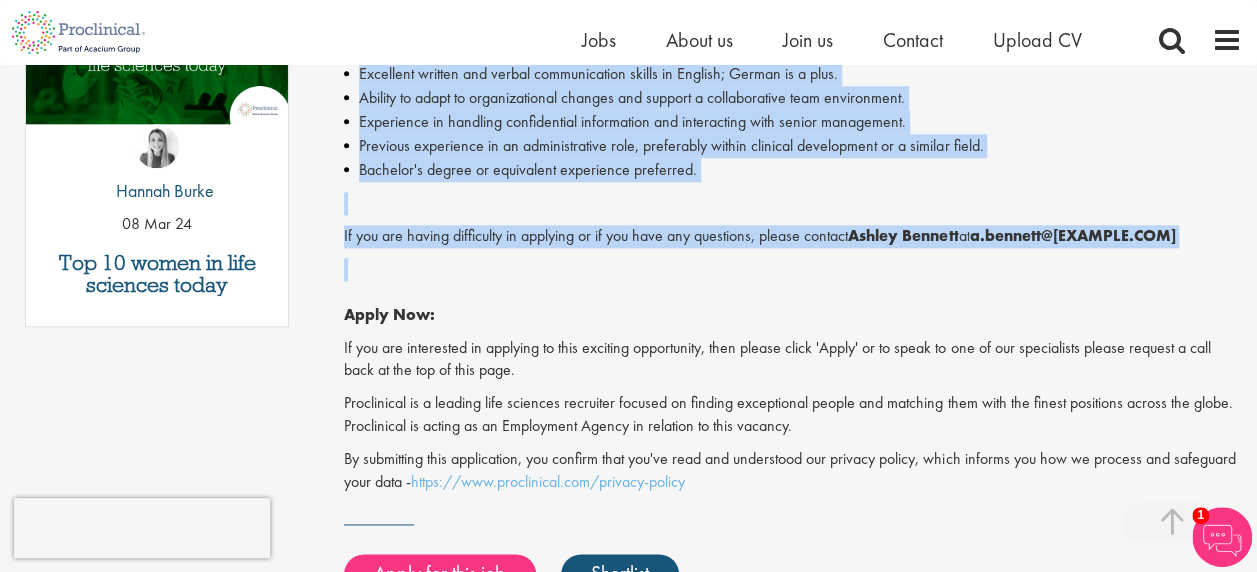 drag, startPoint x: 348, startPoint y: 145, endPoint x: 925, endPoint y: 290, distance: 594.9403 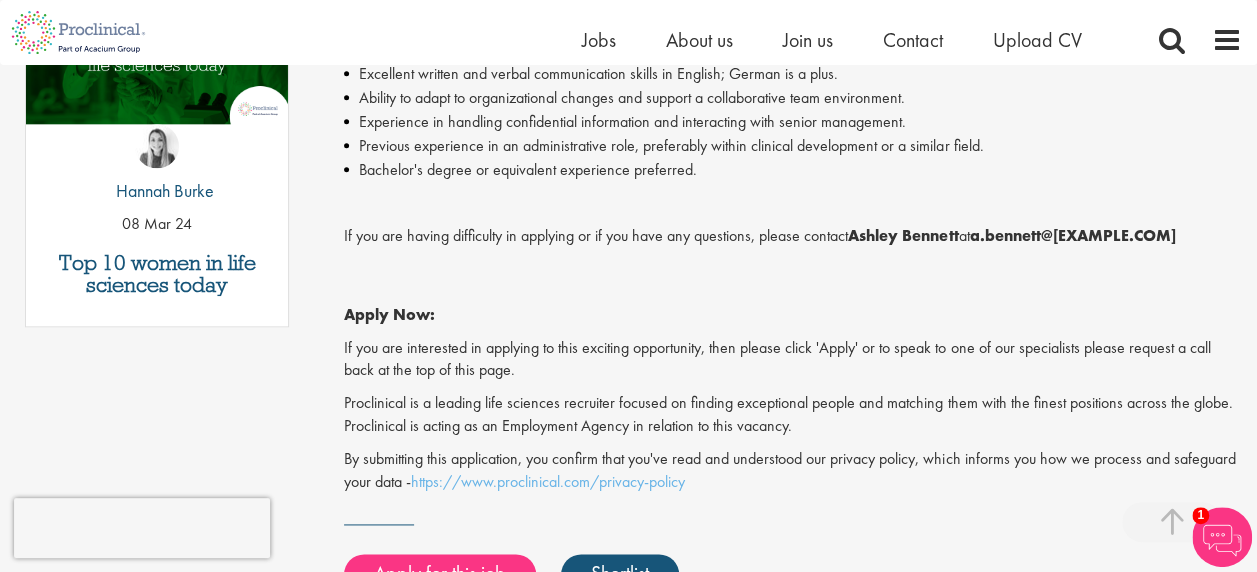 click on "Apply Now:" at bounding box center (793, 292) 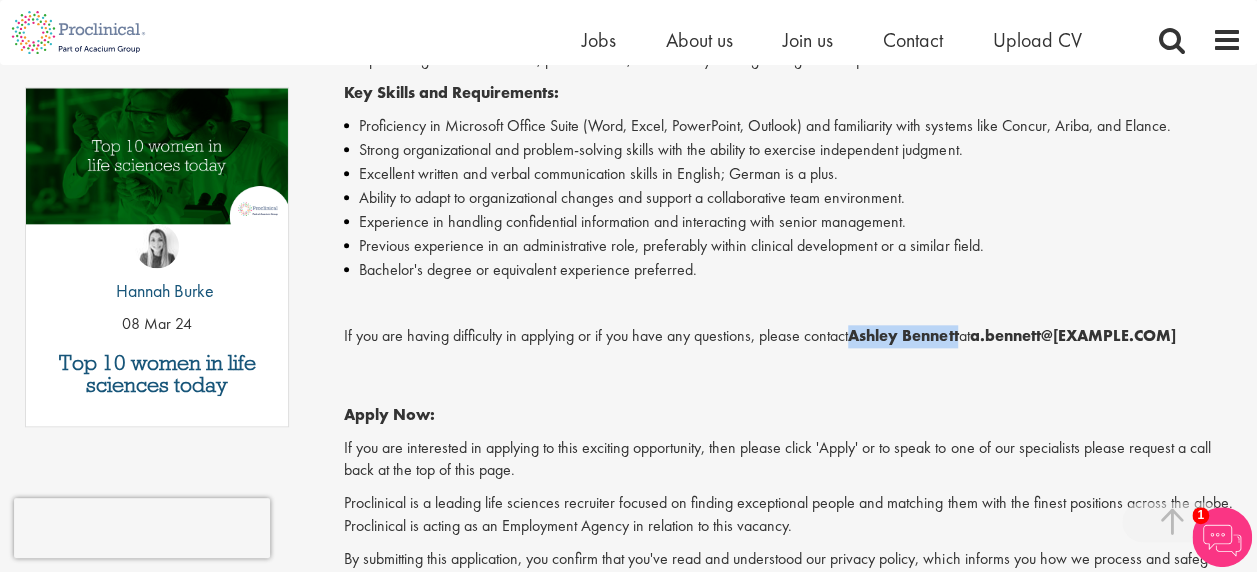 drag, startPoint x: 858, startPoint y: 340, endPoint x: 969, endPoint y: 344, distance: 111.07205 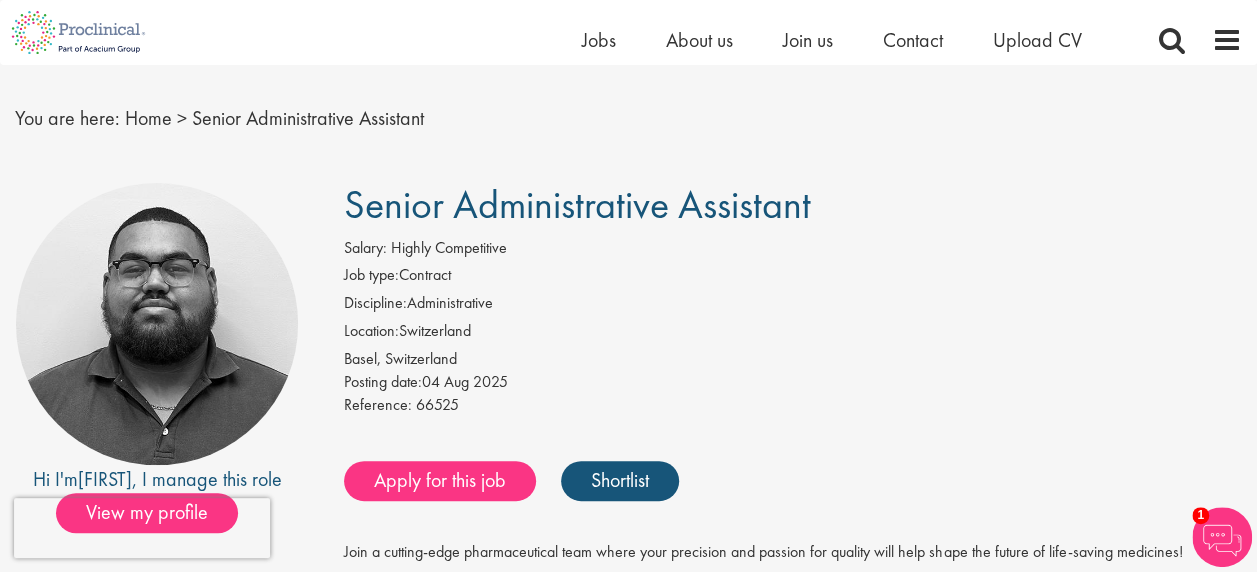 scroll, scrollTop: 0, scrollLeft: 0, axis: both 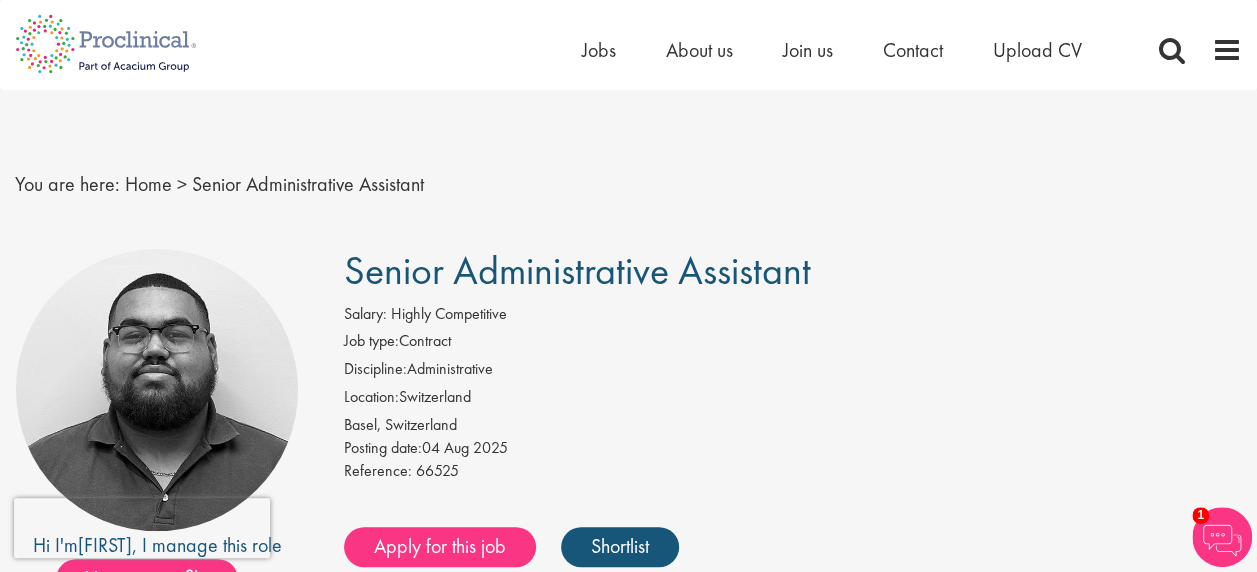drag, startPoint x: 351, startPoint y: 270, endPoint x: 876, endPoint y: 276, distance: 525.0343 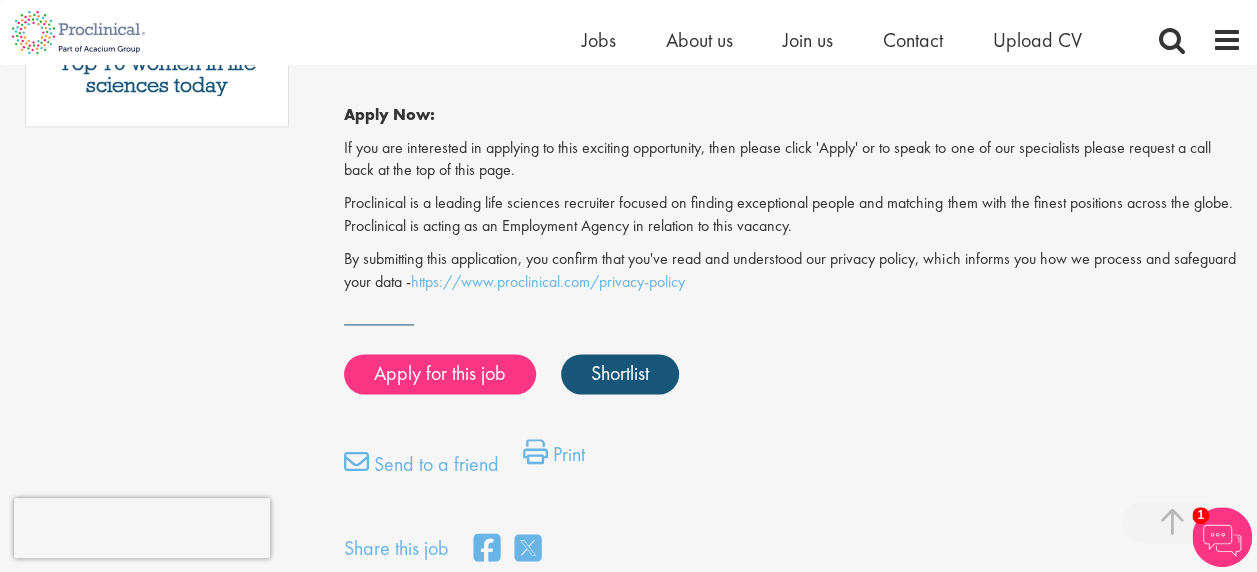 scroll, scrollTop: 1100, scrollLeft: 0, axis: vertical 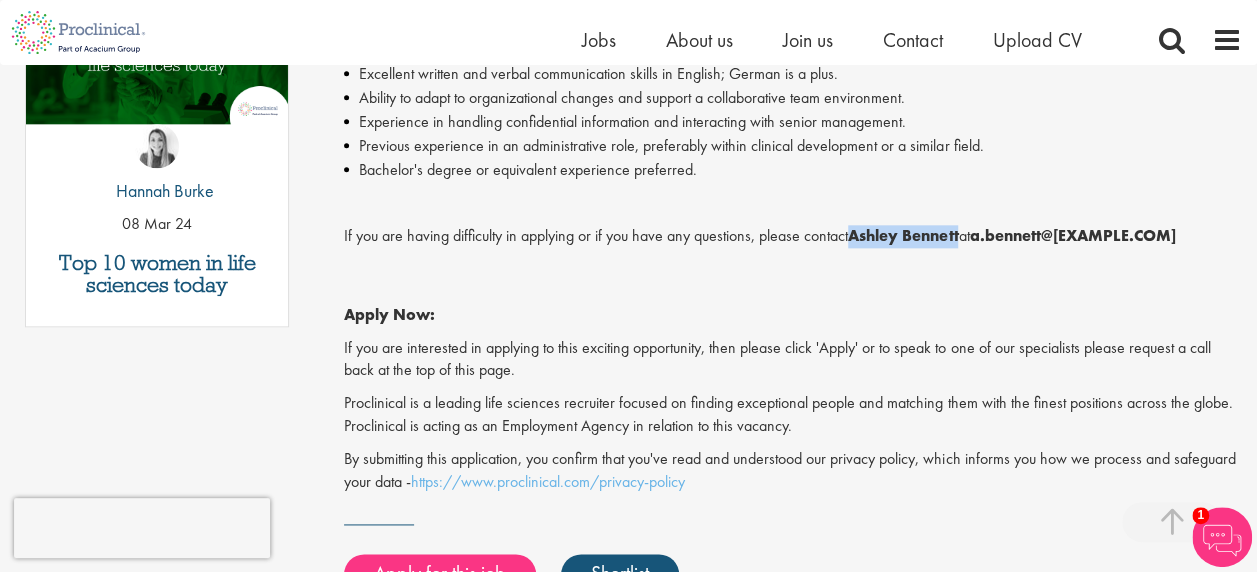 drag, startPoint x: 859, startPoint y: 234, endPoint x: 966, endPoint y: 240, distance: 107.16809 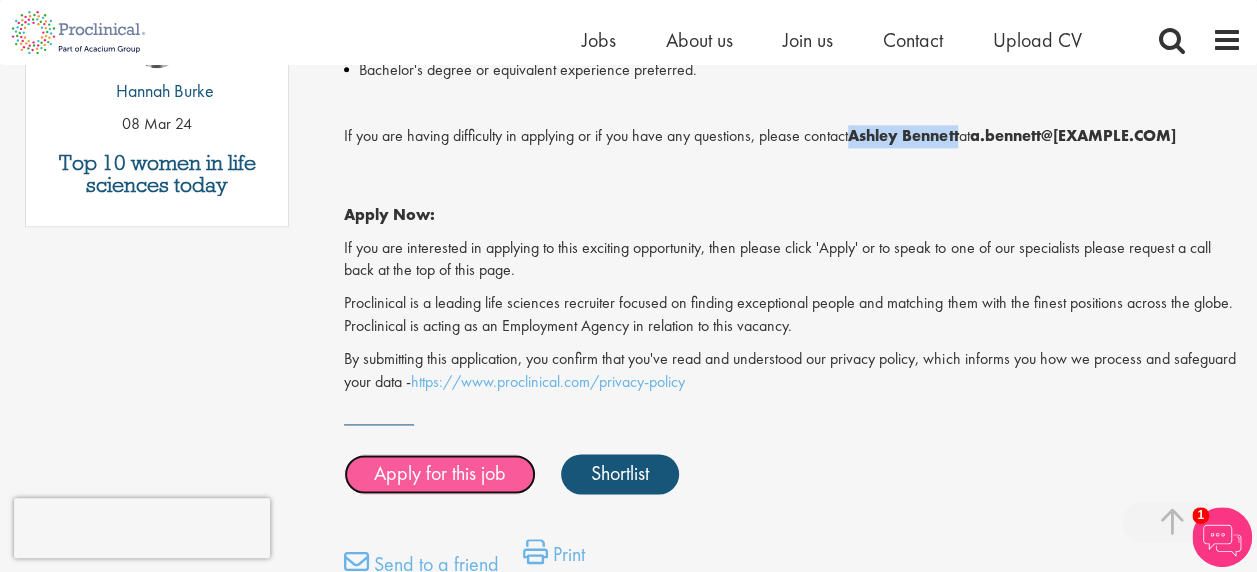 click on "Apply for this job" at bounding box center (440, 474) 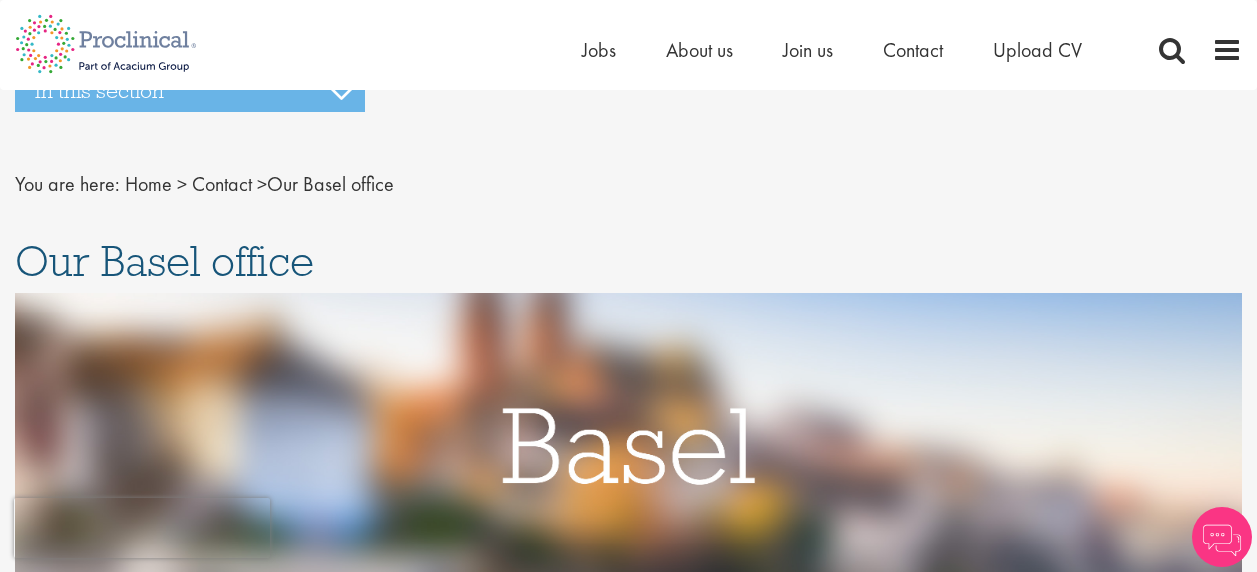 scroll, scrollTop: 0, scrollLeft: 0, axis: both 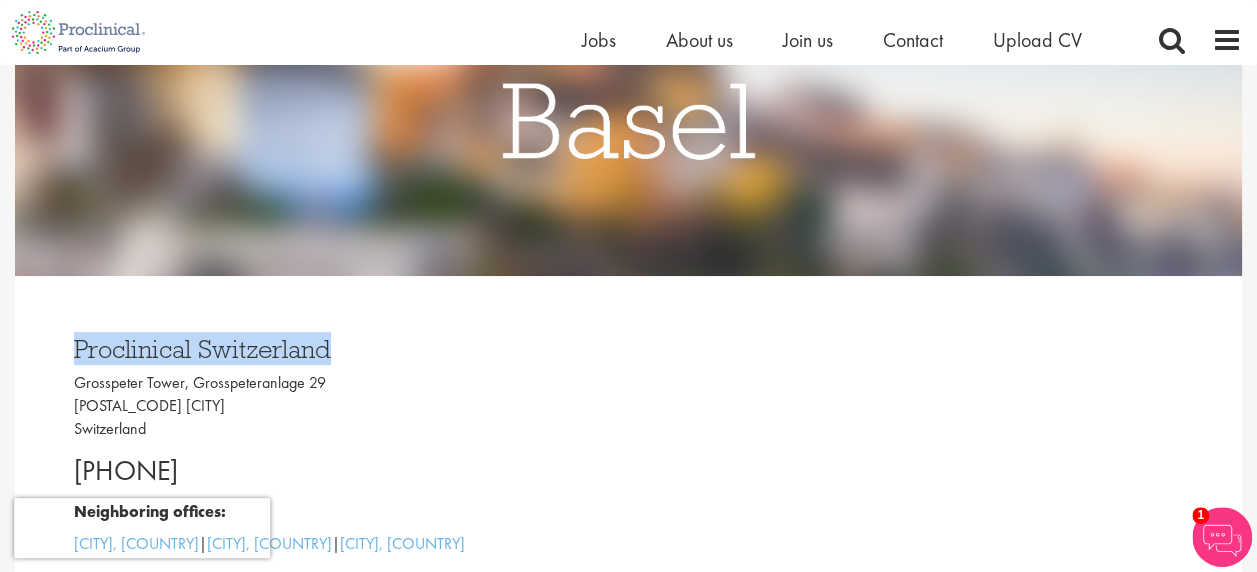 drag, startPoint x: 74, startPoint y: 351, endPoint x: 457, endPoint y: 358, distance: 383.06396 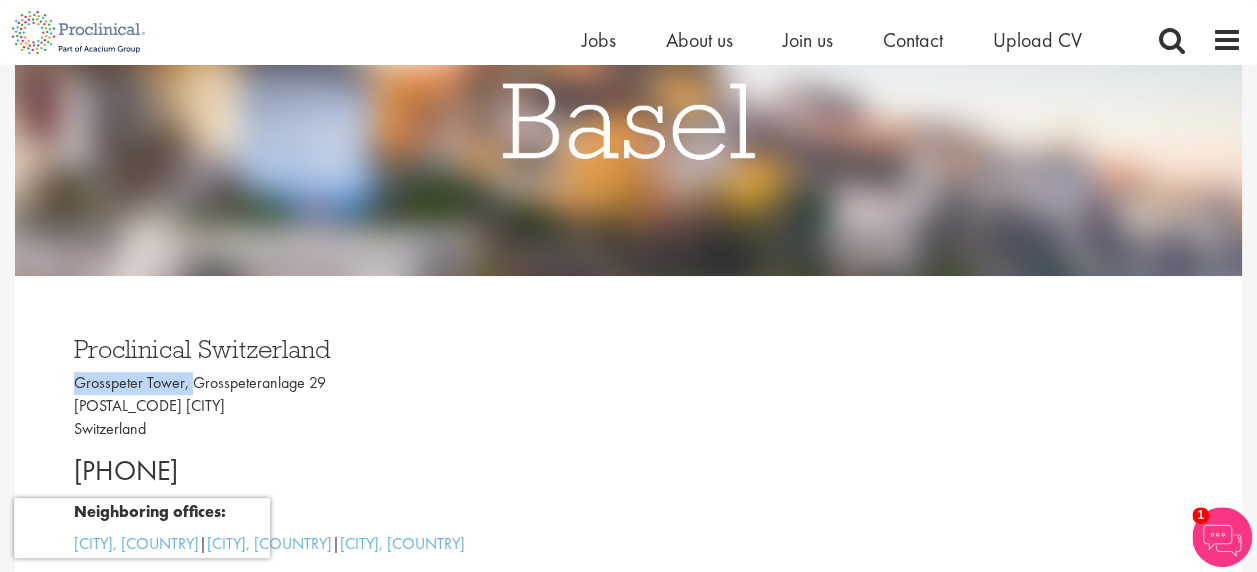drag, startPoint x: 72, startPoint y: 379, endPoint x: 192, endPoint y: 386, distance: 120.203995 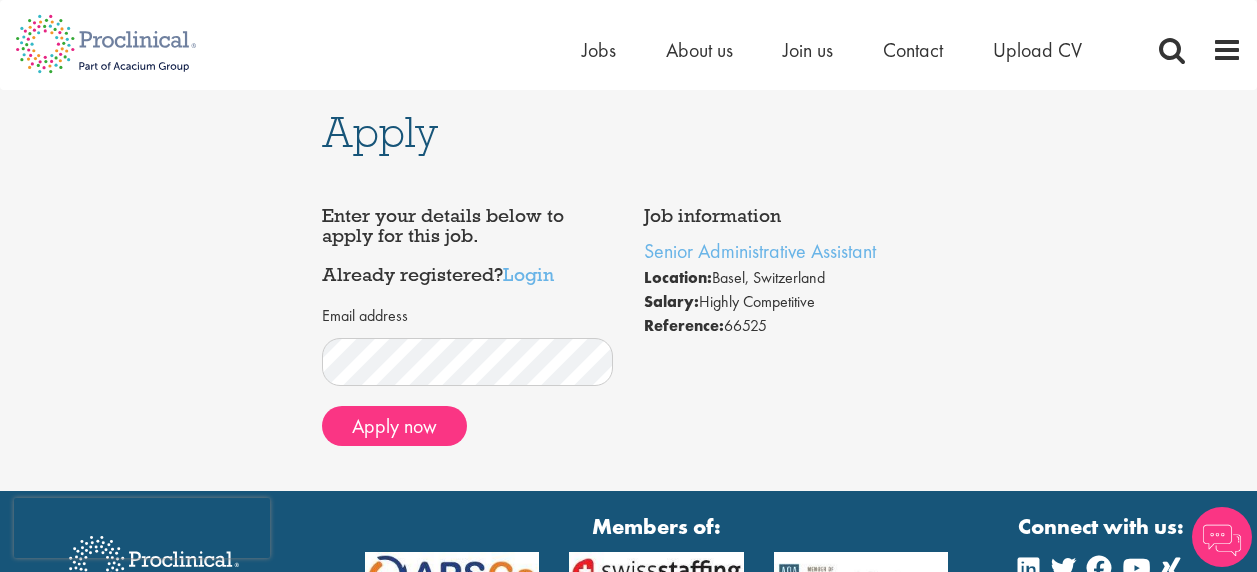 scroll, scrollTop: 0, scrollLeft: 0, axis: both 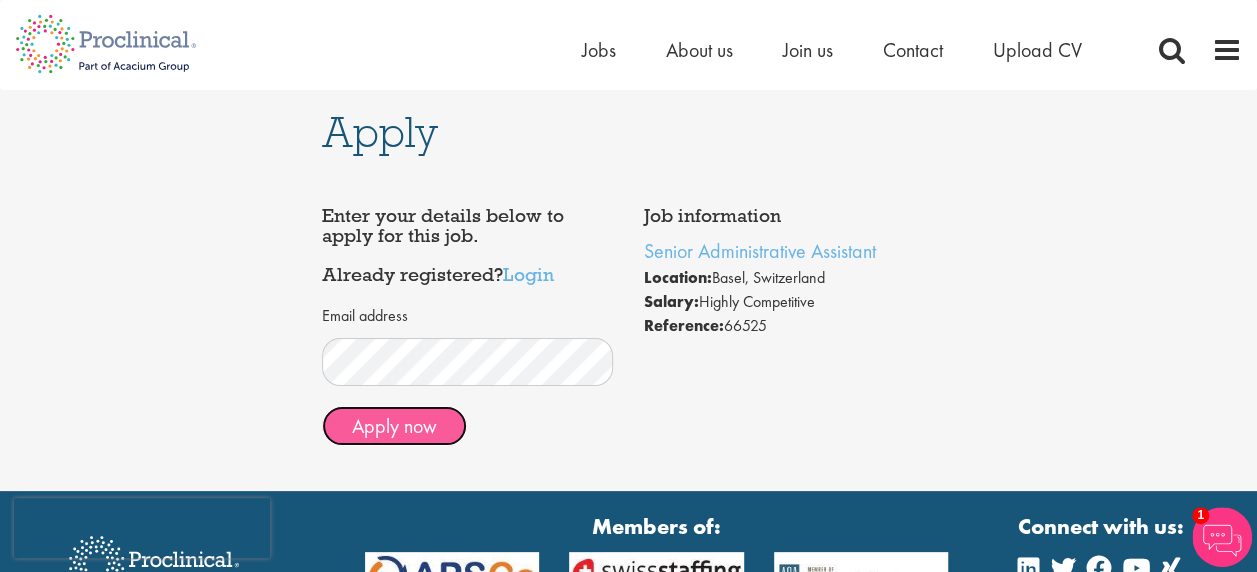 click on "Apply now" at bounding box center [394, 426] 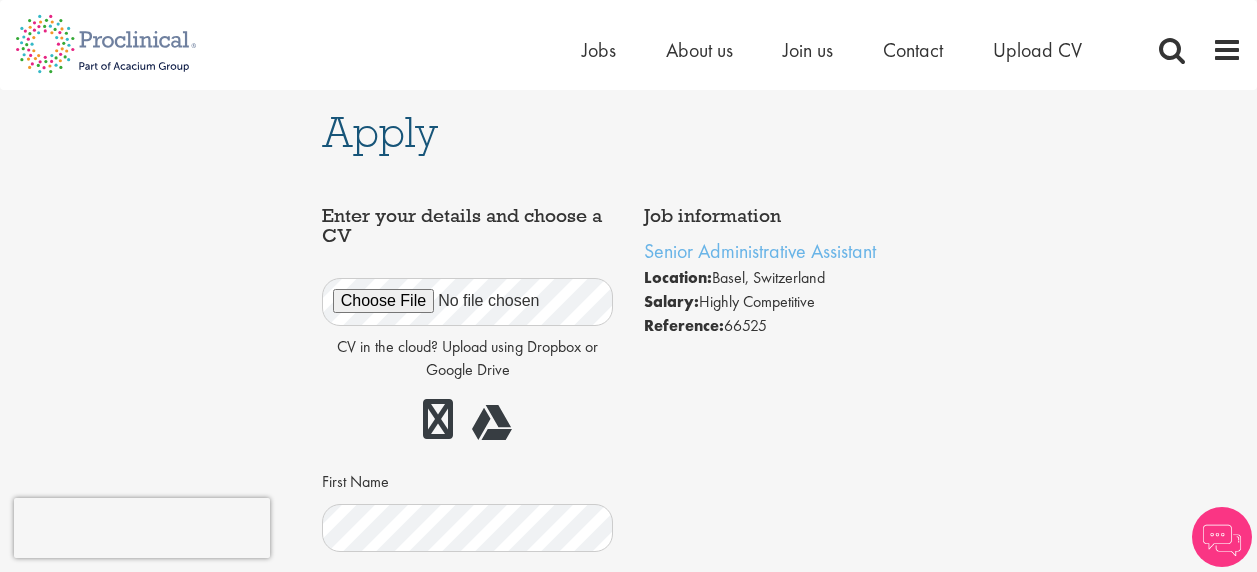 scroll, scrollTop: 0, scrollLeft: 0, axis: both 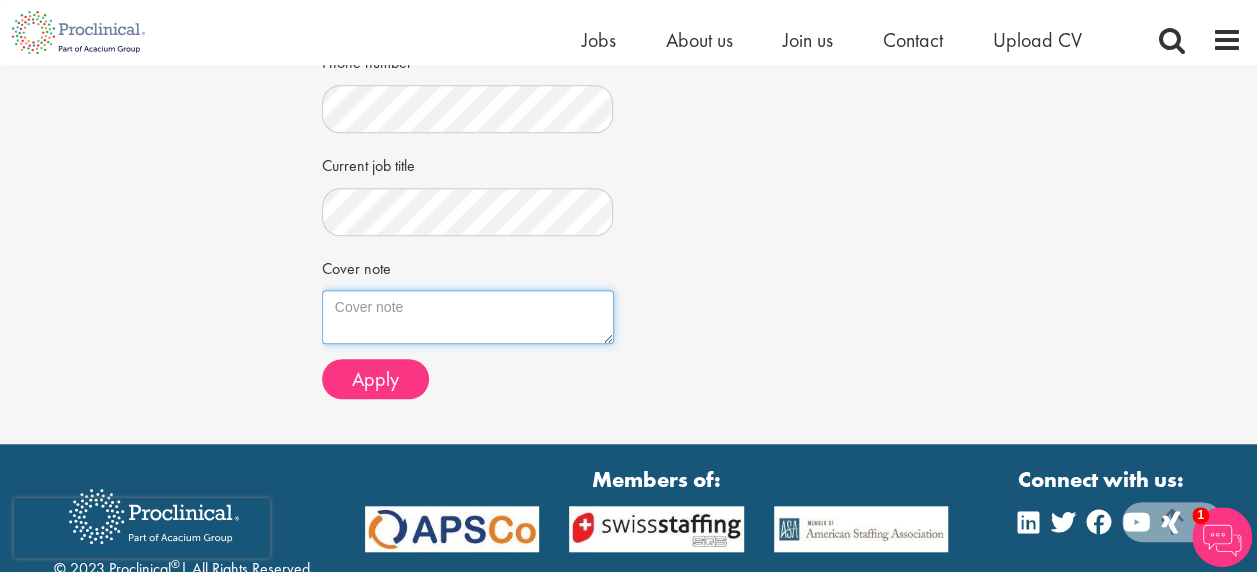 click on "Cover note" at bounding box center (468, 317) 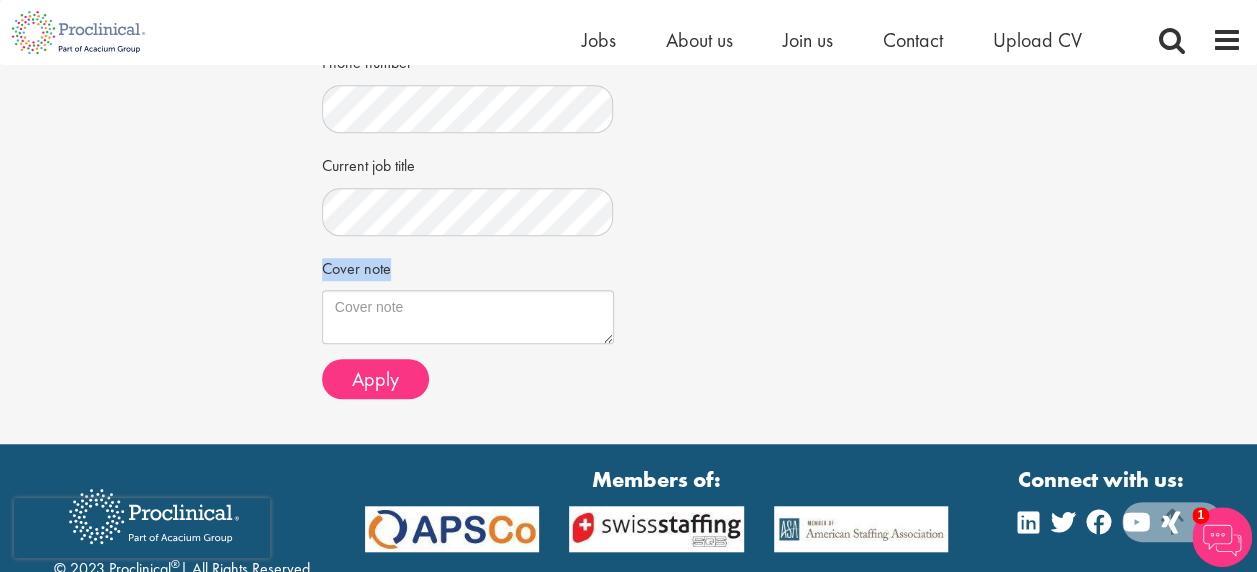 drag, startPoint x: 320, startPoint y: 268, endPoint x: 403, endPoint y: 272, distance: 83.09633 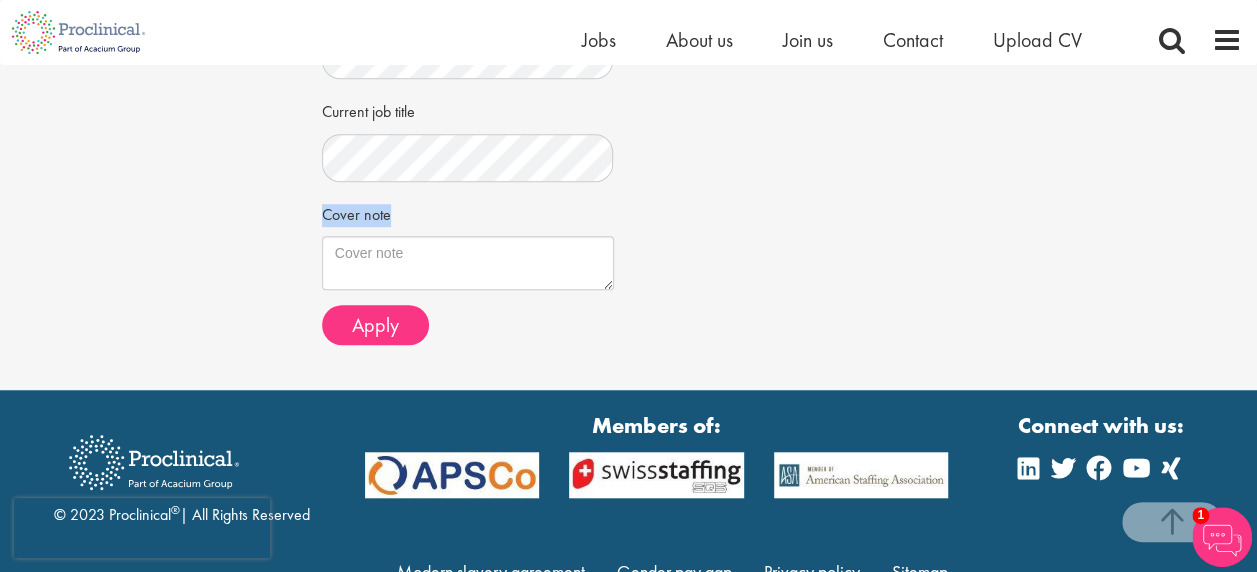 scroll, scrollTop: 700, scrollLeft: 0, axis: vertical 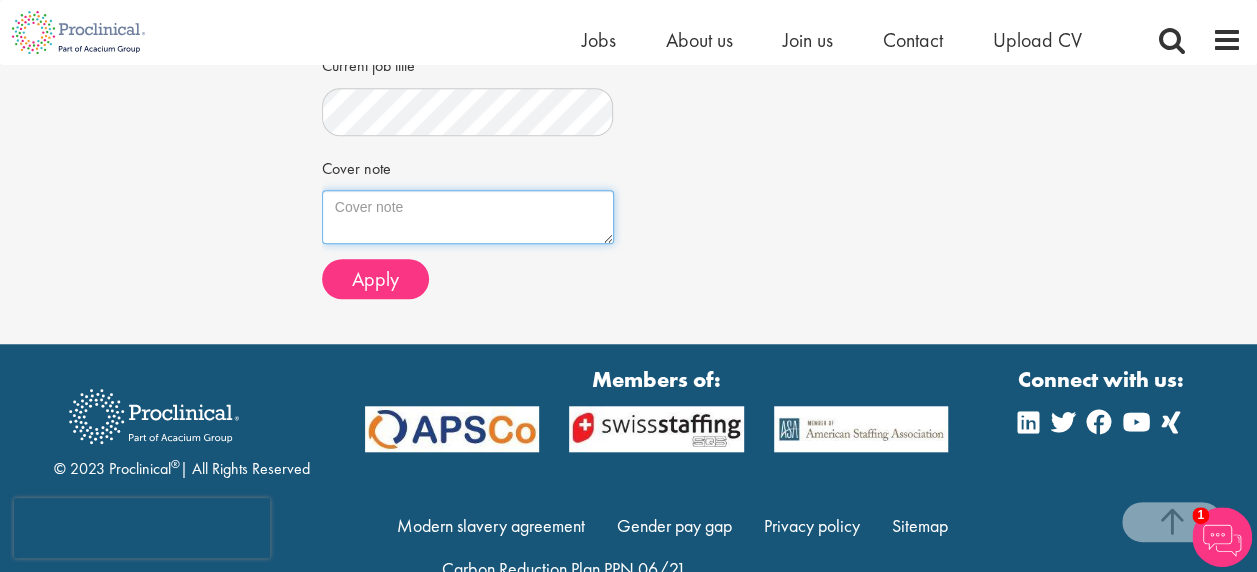 click on "Cover note" at bounding box center (468, 217) 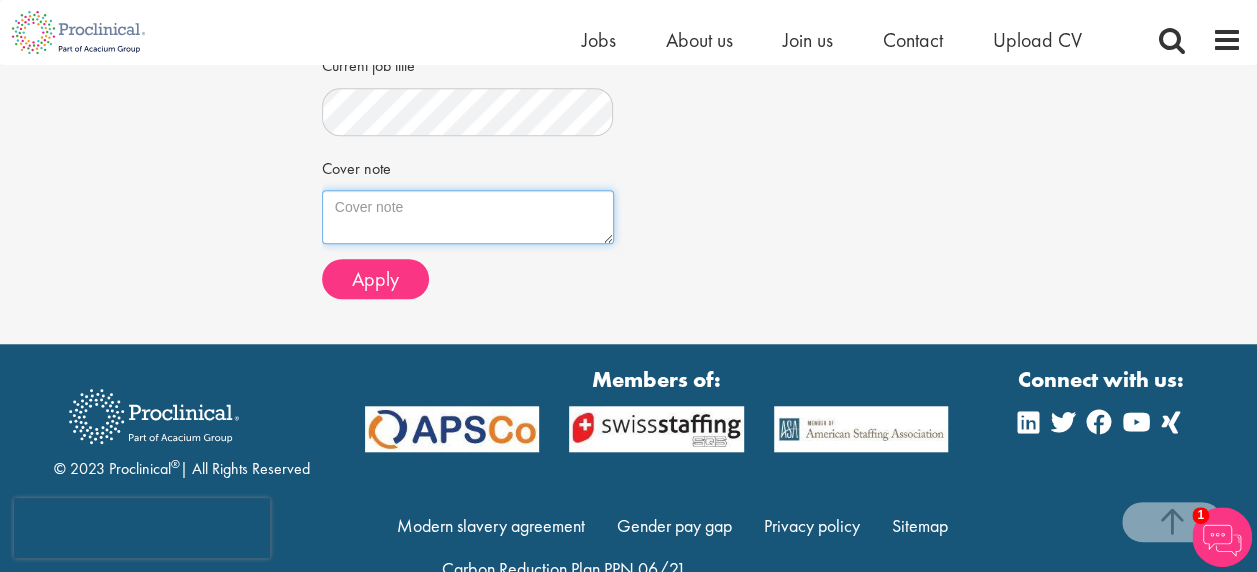 click on "Cover note" at bounding box center (468, 217) 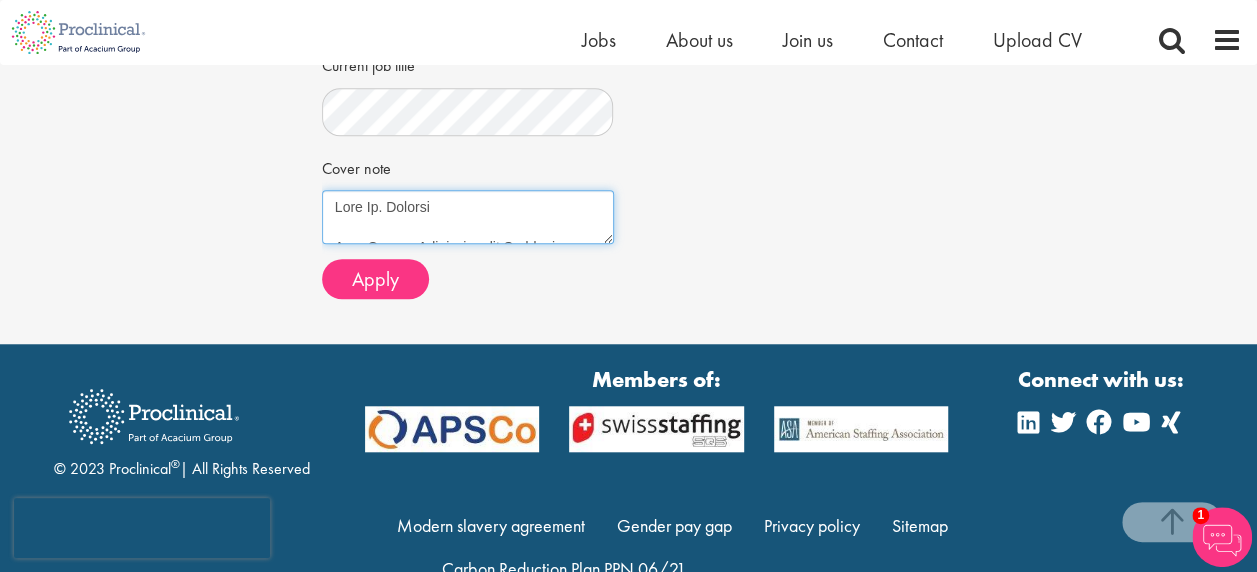 scroll, scrollTop: 1111, scrollLeft: 0, axis: vertical 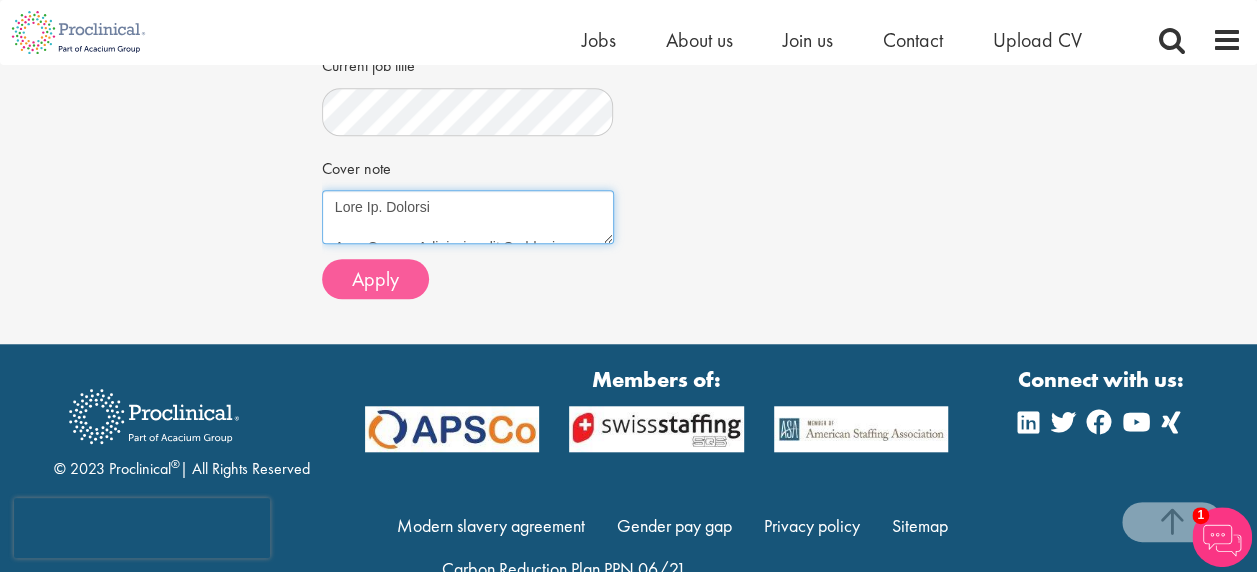 type on "Dear Mr. Bennett
The Senior Administrative Assistant role in Basel immediately caught my attention. Based on the description, I am confident that I would be a strong match. With more than 15 years of experience supporting senior executives in the pharmaceutical and life sciences sectors, I offer exactly the kind of structured, discreet and reliable support this position calls for.
In my most recent role at Avolta AG, I supported two Global Executive Committee members. I managed complex calendars, prepared board-level documentation, coordinated international travel and served as a central point of contact across multiple departments. Before that, I held similar roles at Novartis, VectivBio, Roche and Syngenta, where I gained extensive experience in cross-functional coordination, compliance-related processes, vendor communication and audit preparation.
Beyond the tasks themselves, what defines my approach is calm precision. I take ownership of the details, allowing those I support to stay focused on the b..." 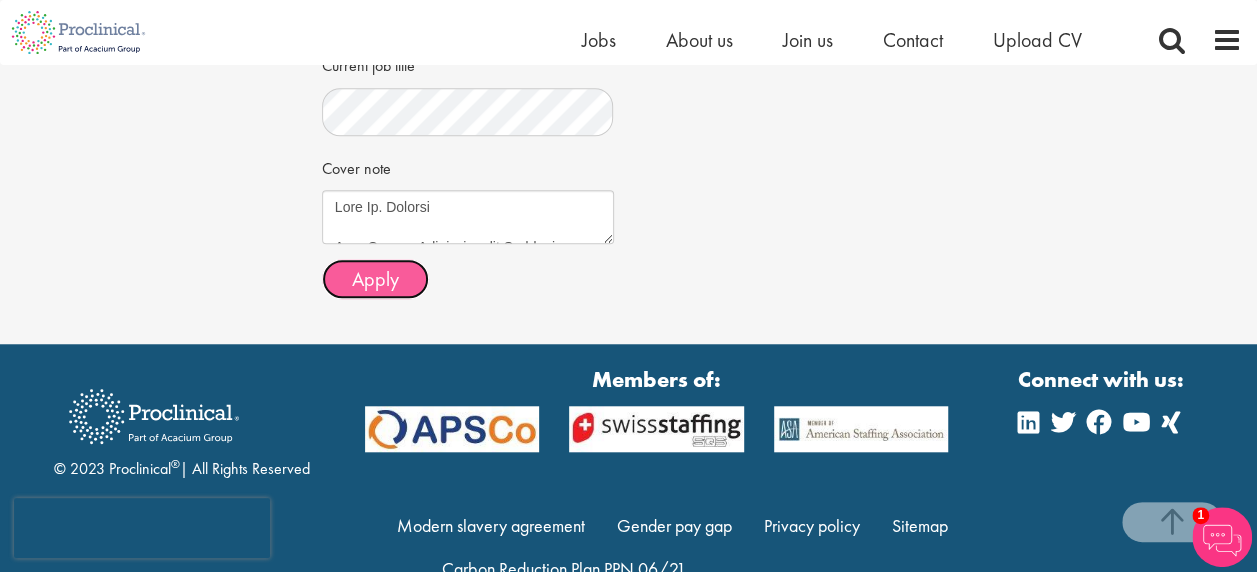 click on "Apply" at bounding box center [375, 279] 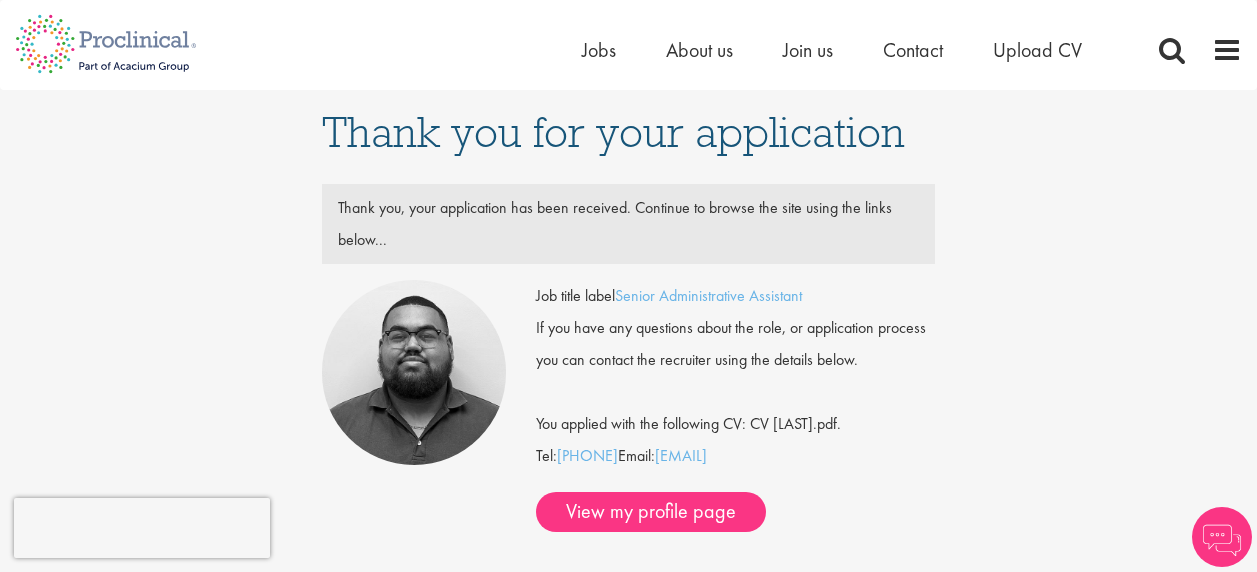 scroll, scrollTop: 0, scrollLeft: 0, axis: both 